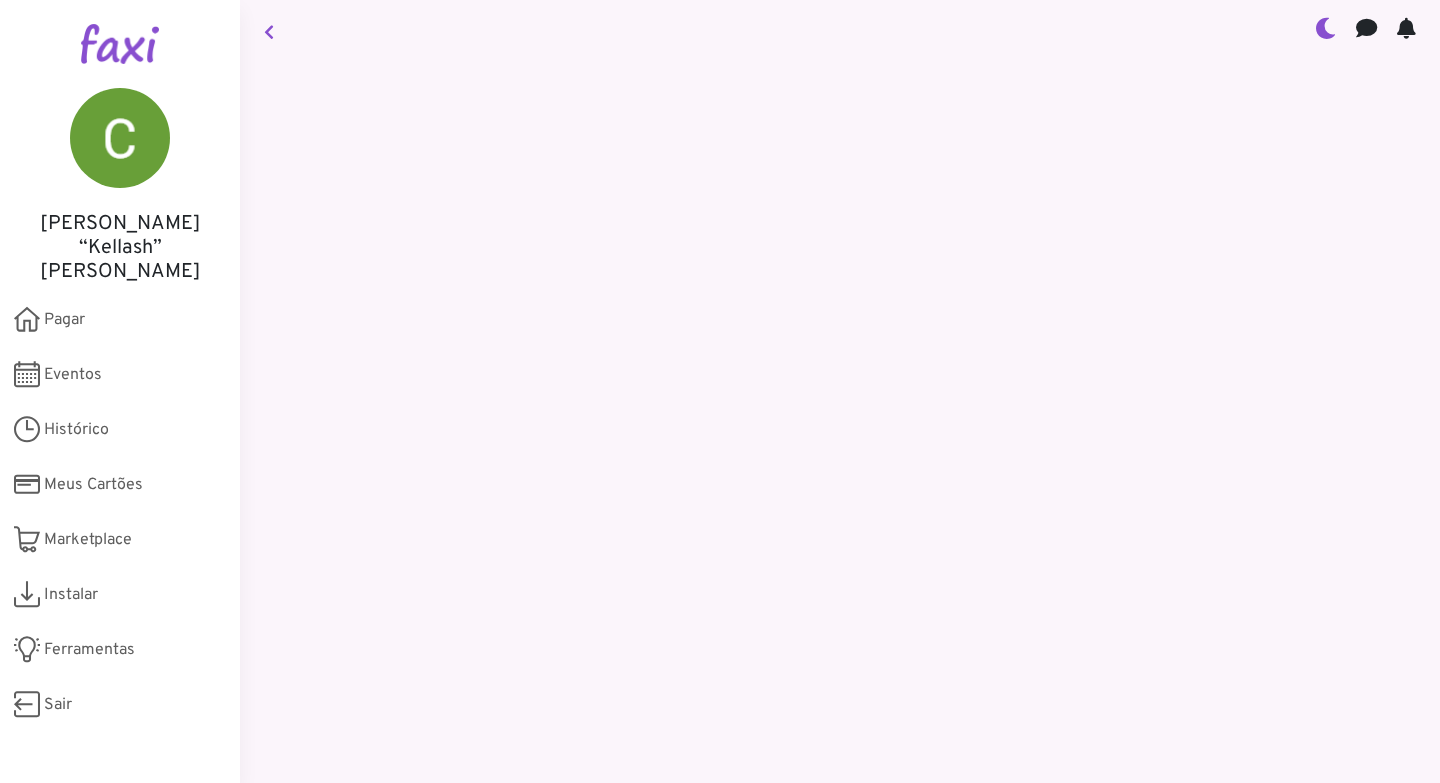 scroll, scrollTop: 0, scrollLeft: 0, axis: both 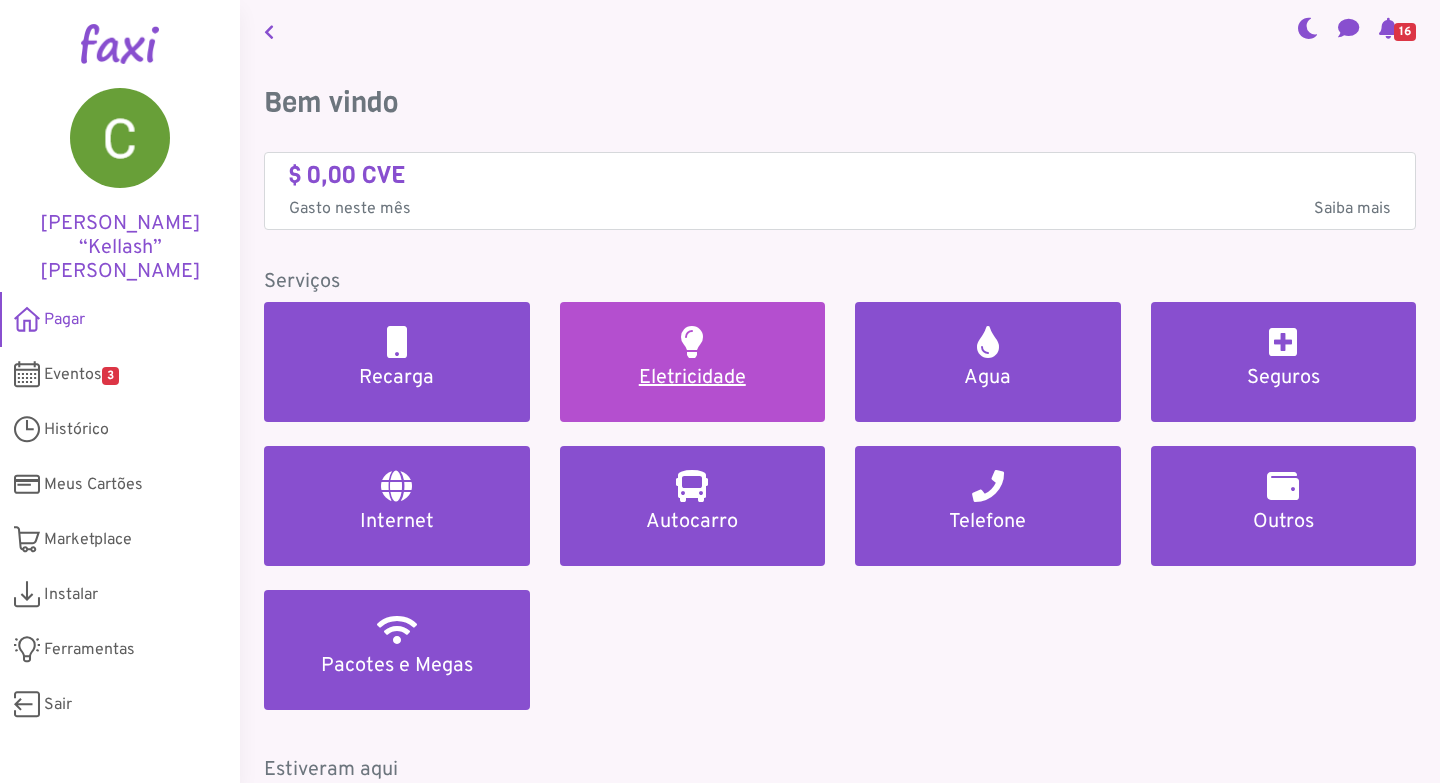 click at bounding box center [692, 342] 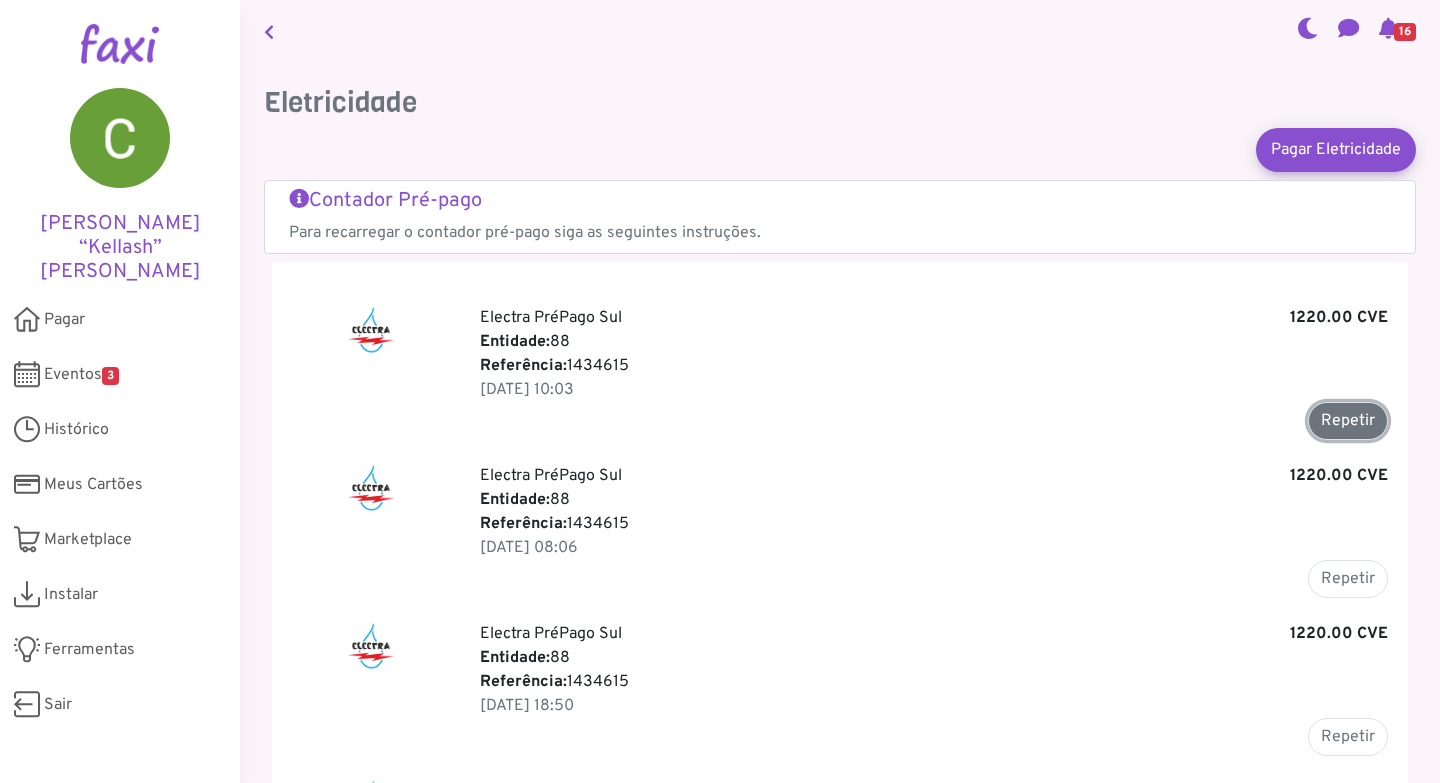 click on "Repetir" at bounding box center (1348, 421) 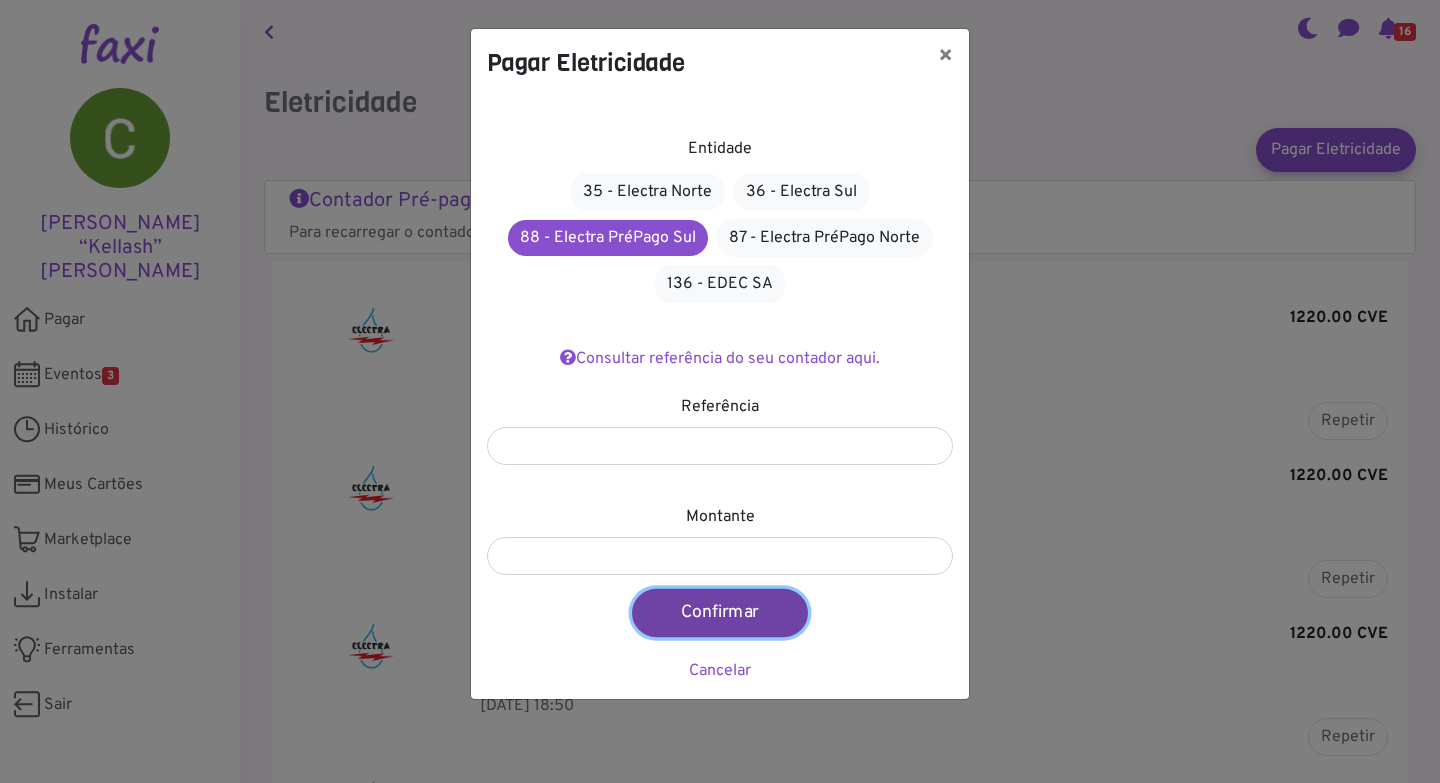 click on "Confirmar" at bounding box center [720, 613] 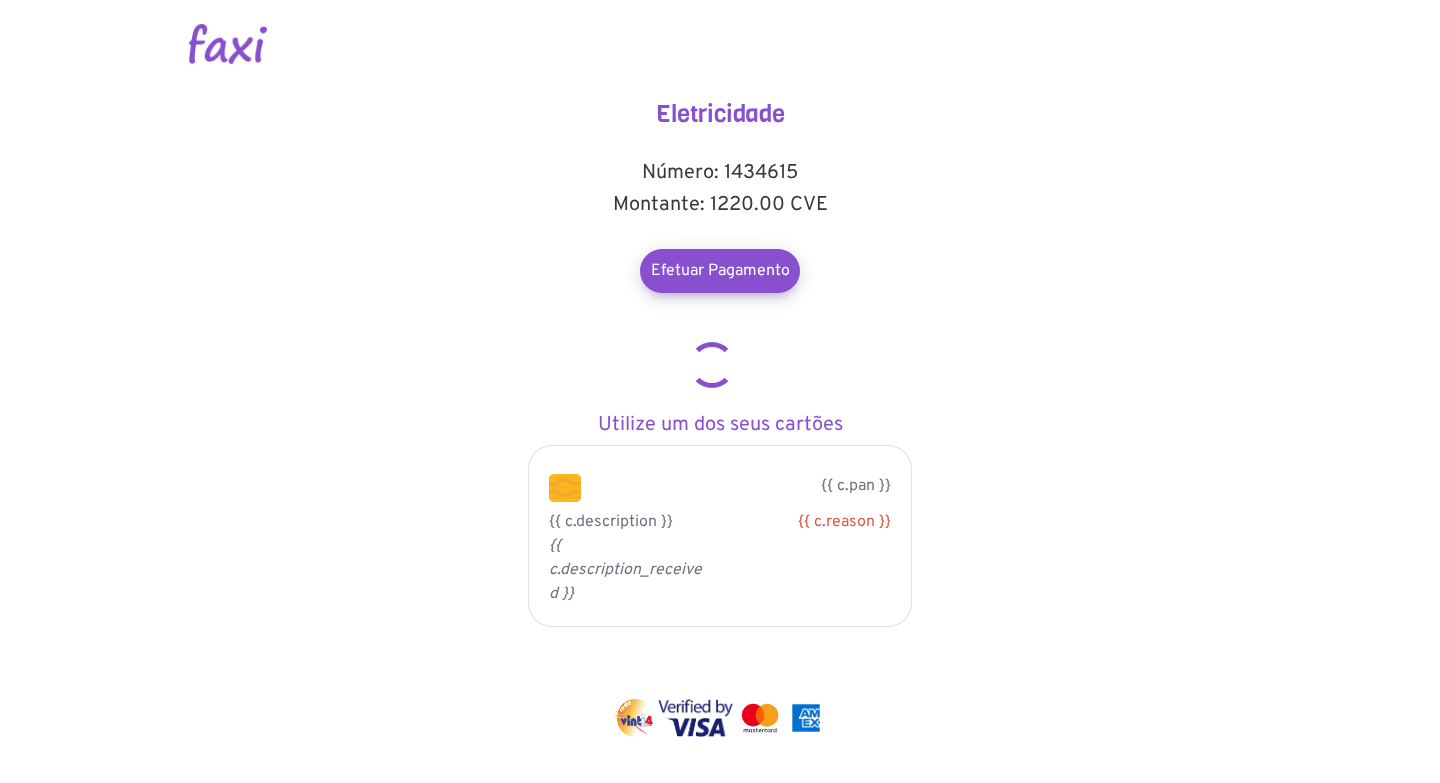 scroll, scrollTop: 0, scrollLeft: 0, axis: both 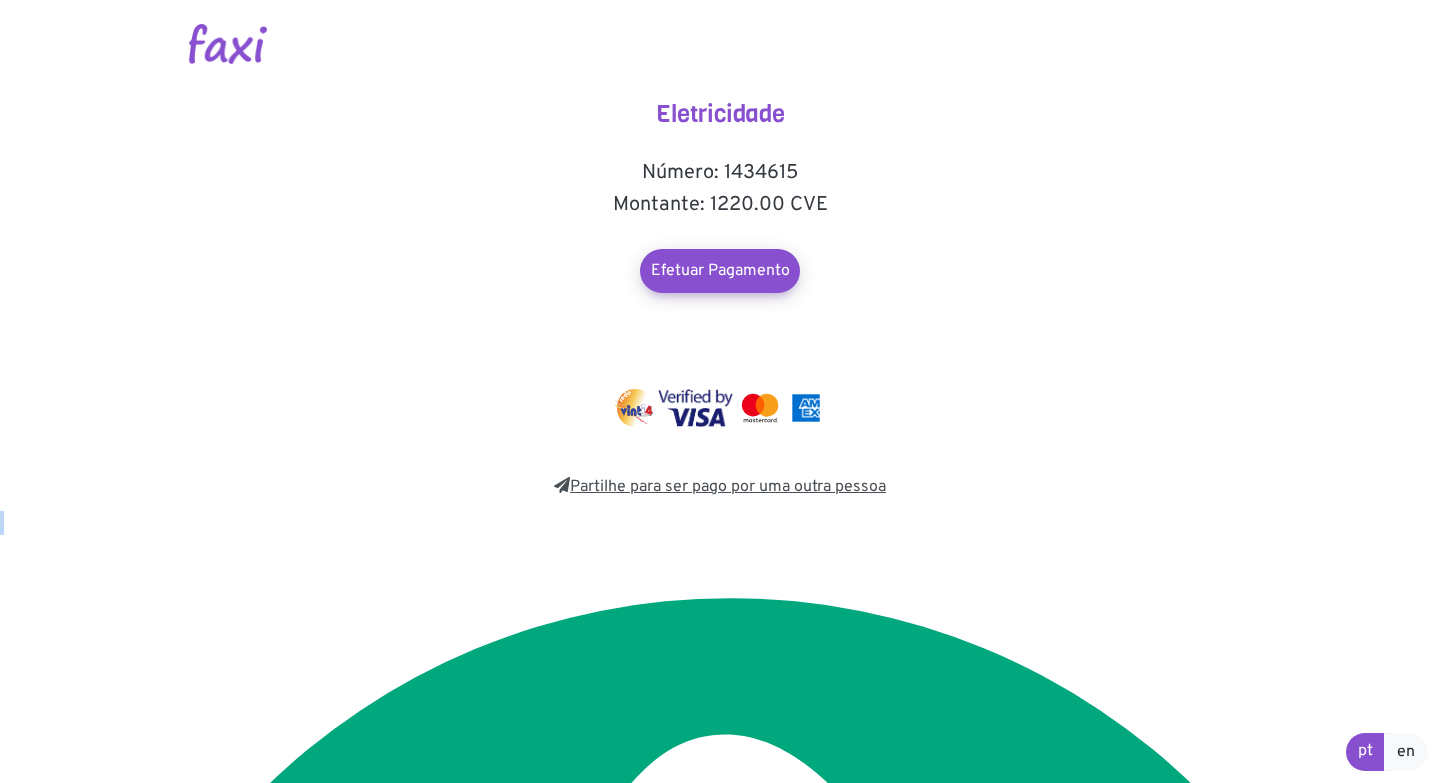 drag, startPoint x: 0, startPoint y: 0, endPoint x: 731, endPoint y: 470, distance: 869.05756 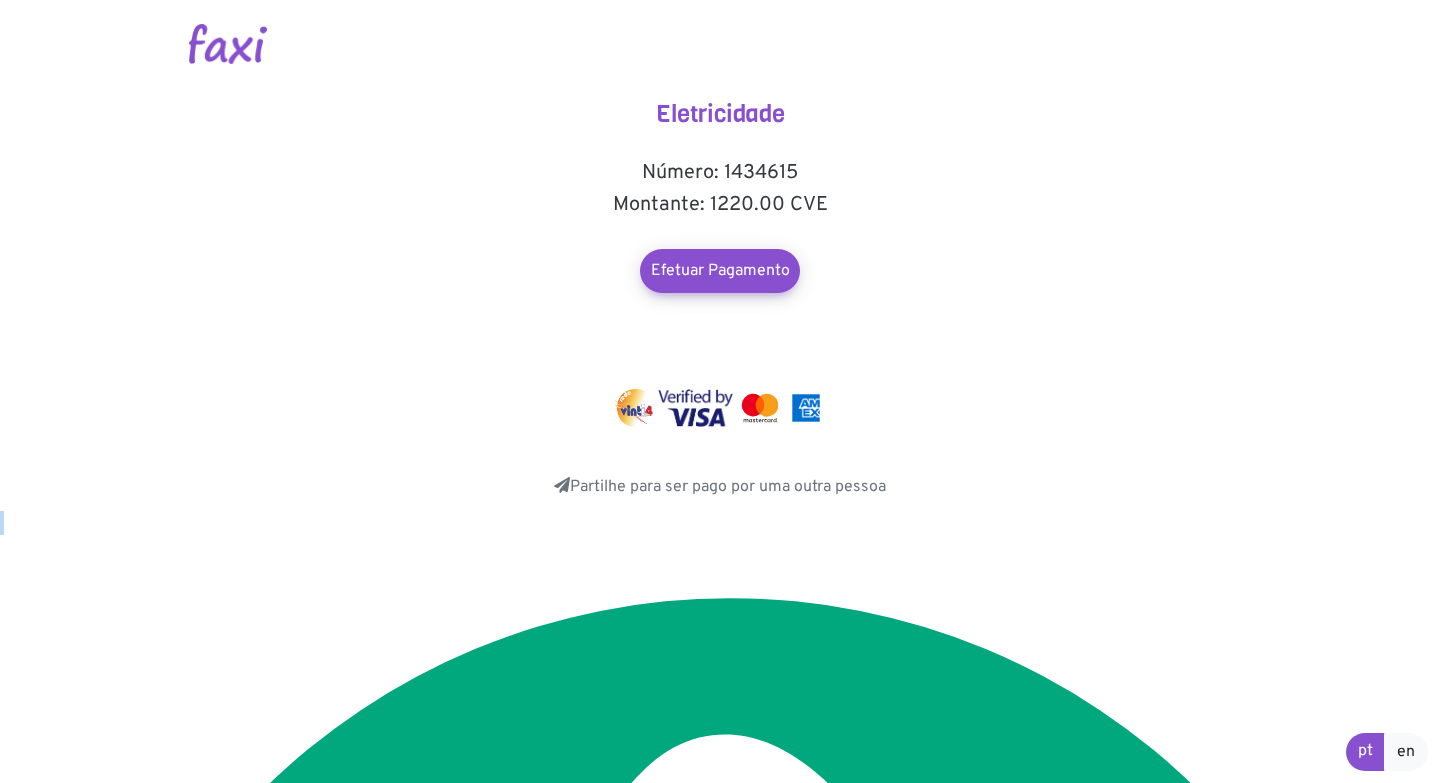 type on "**********" 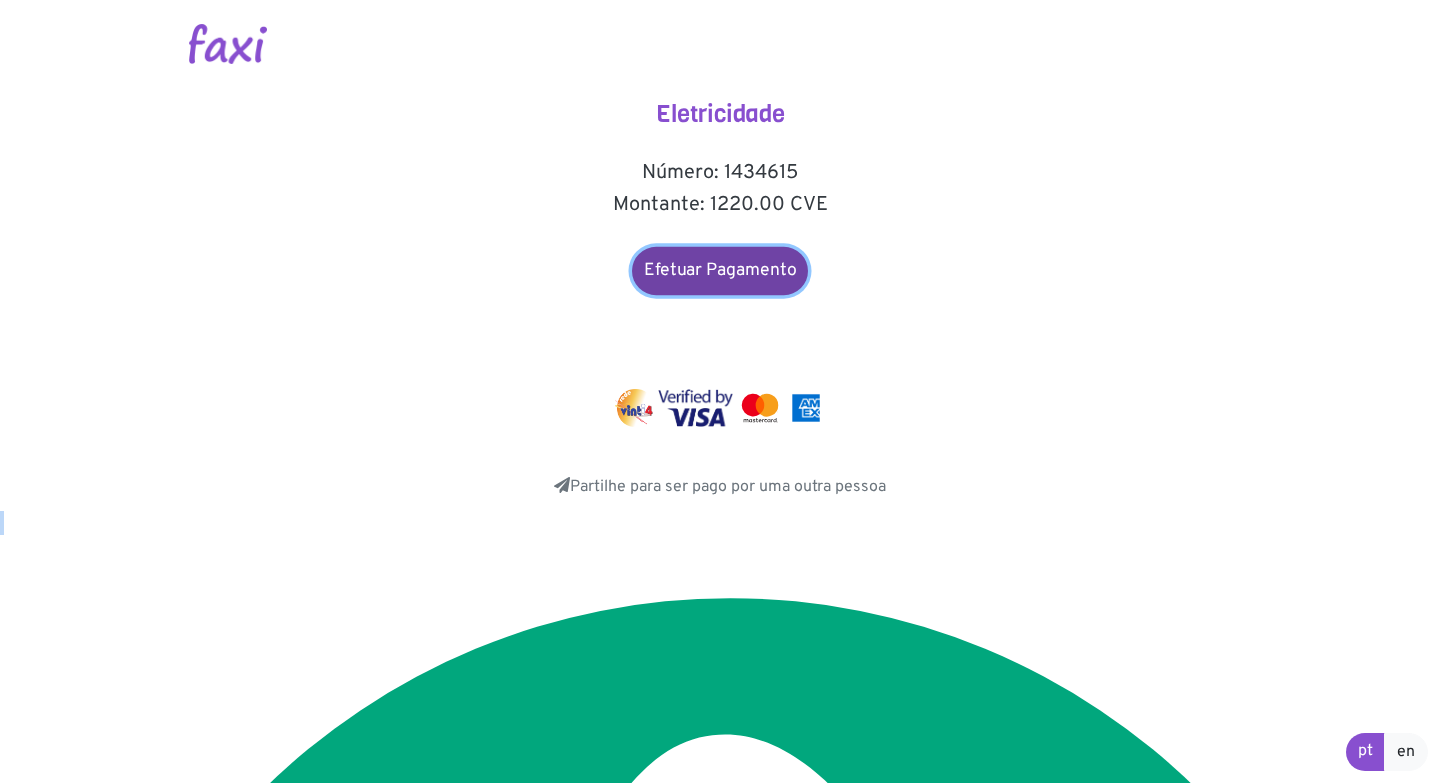 click on "Efetuar Pagamento" at bounding box center (720, 271) 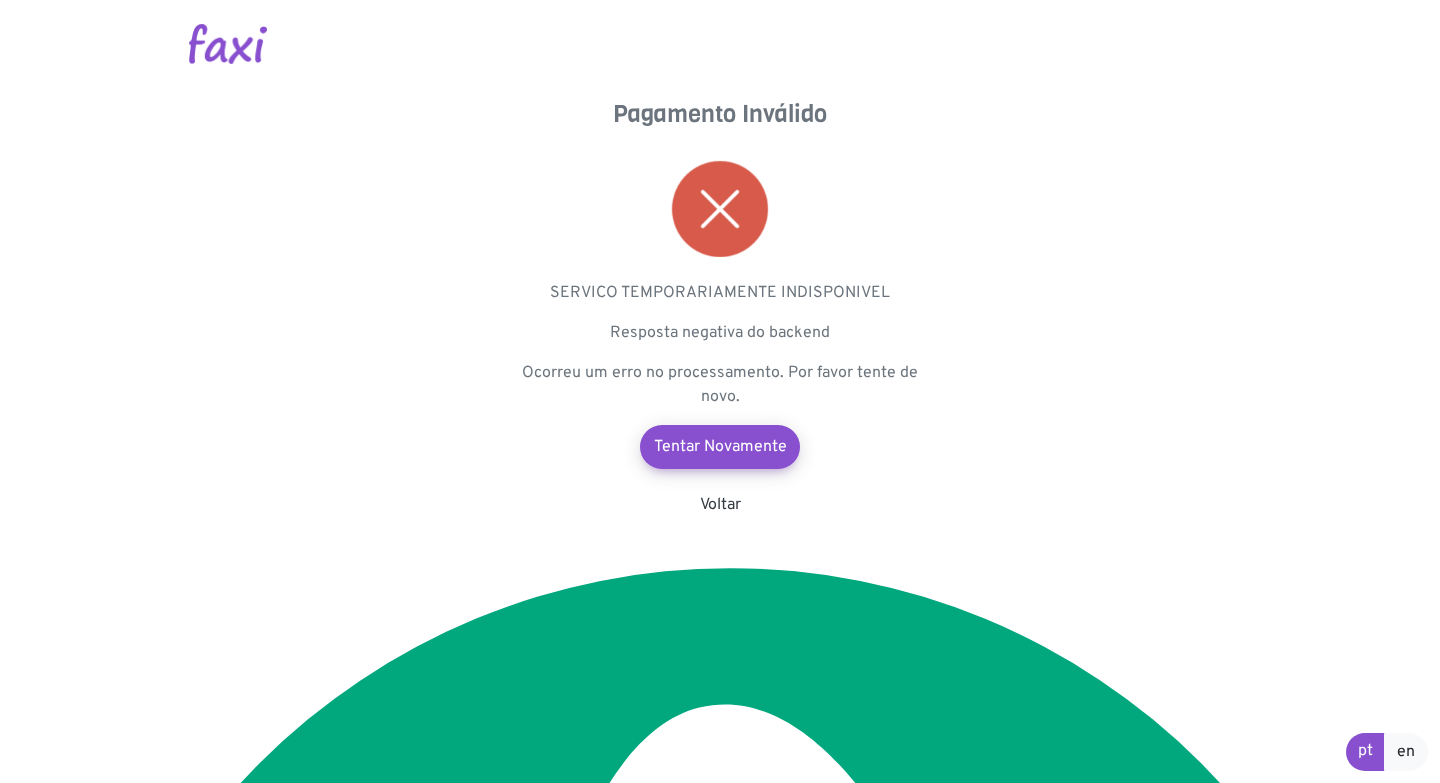 scroll, scrollTop: 0, scrollLeft: 0, axis: both 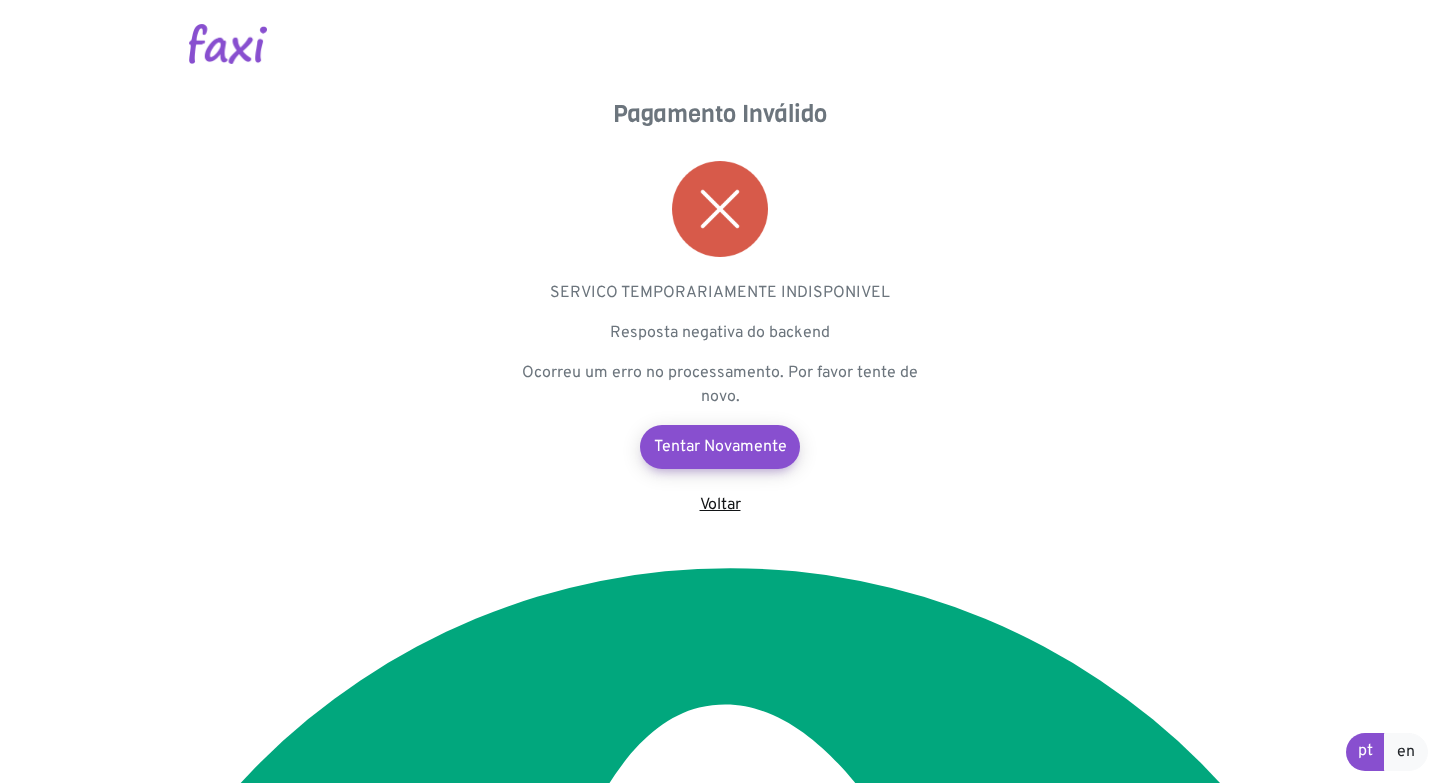click on "Voltar" at bounding box center [720, 505] 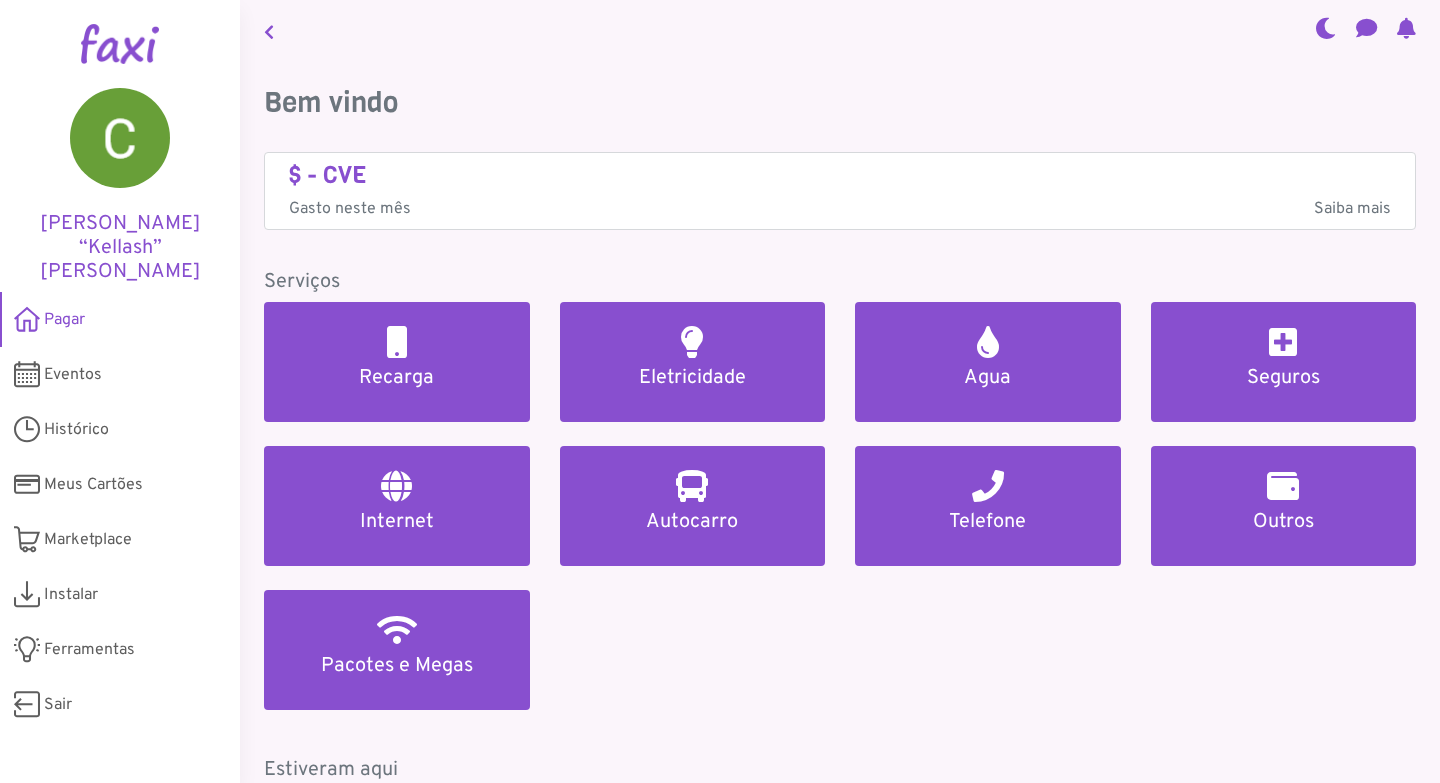 scroll, scrollTop: 0, scrollLeft: 0, axis: both 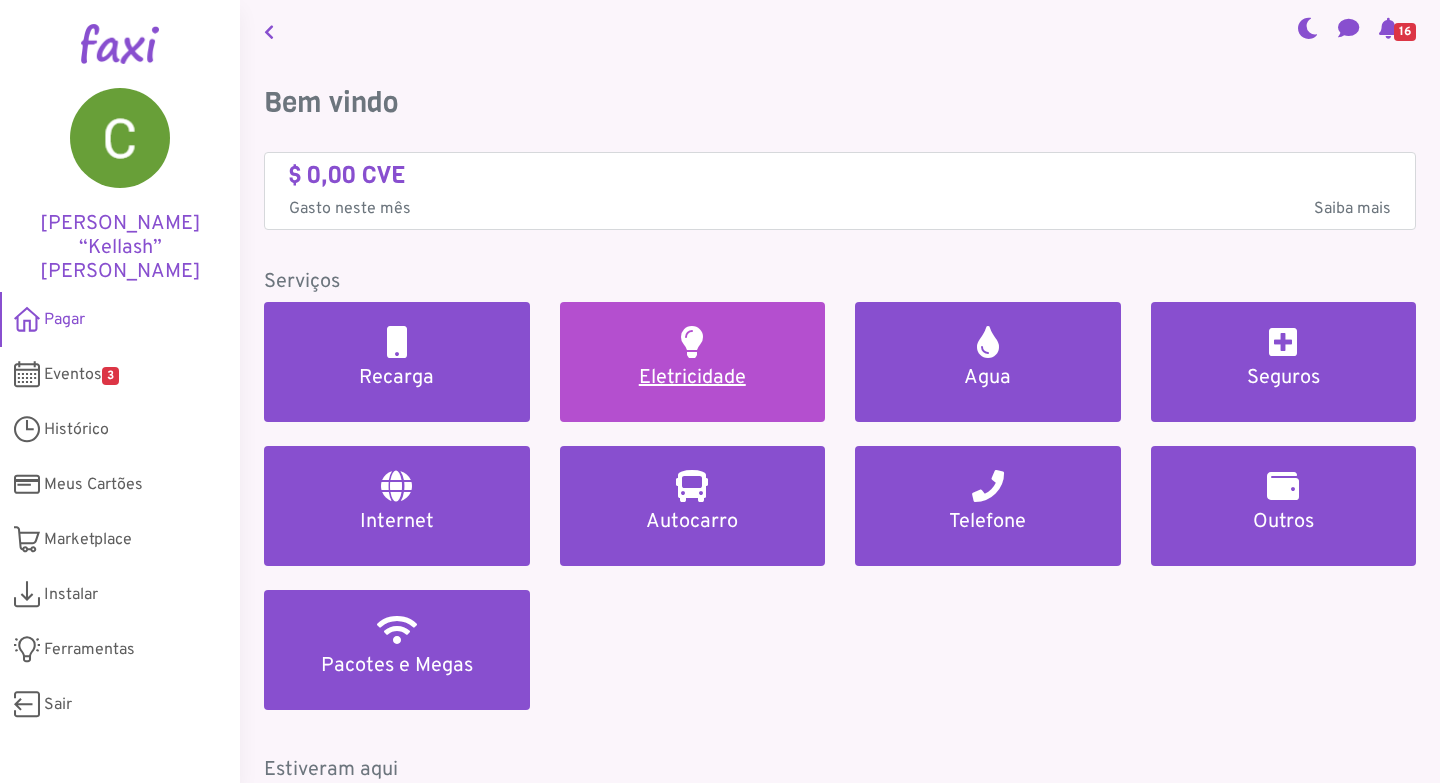 click on "Eletricidade" at bounding box center (693, 378) 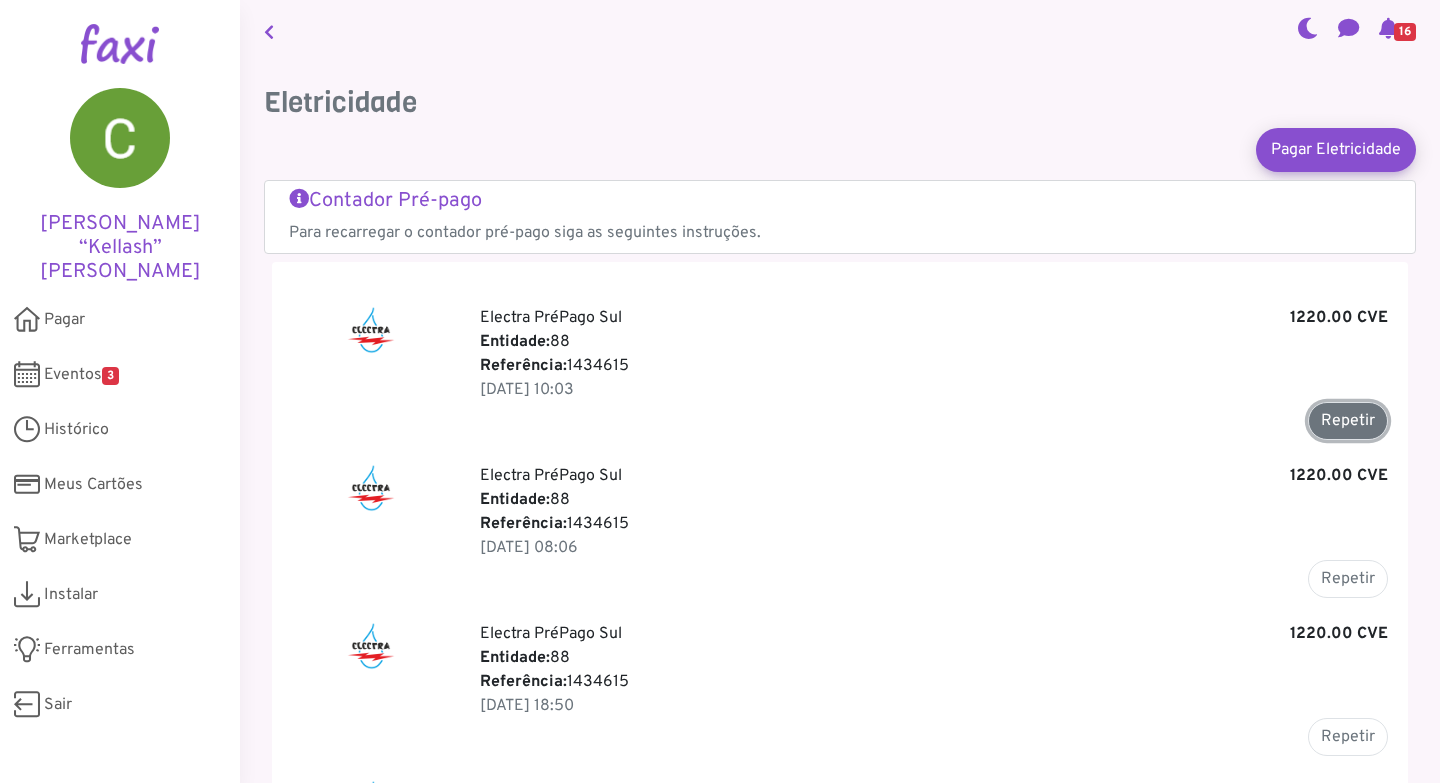 click on "Repetir" at bounding box center [1348, 421] 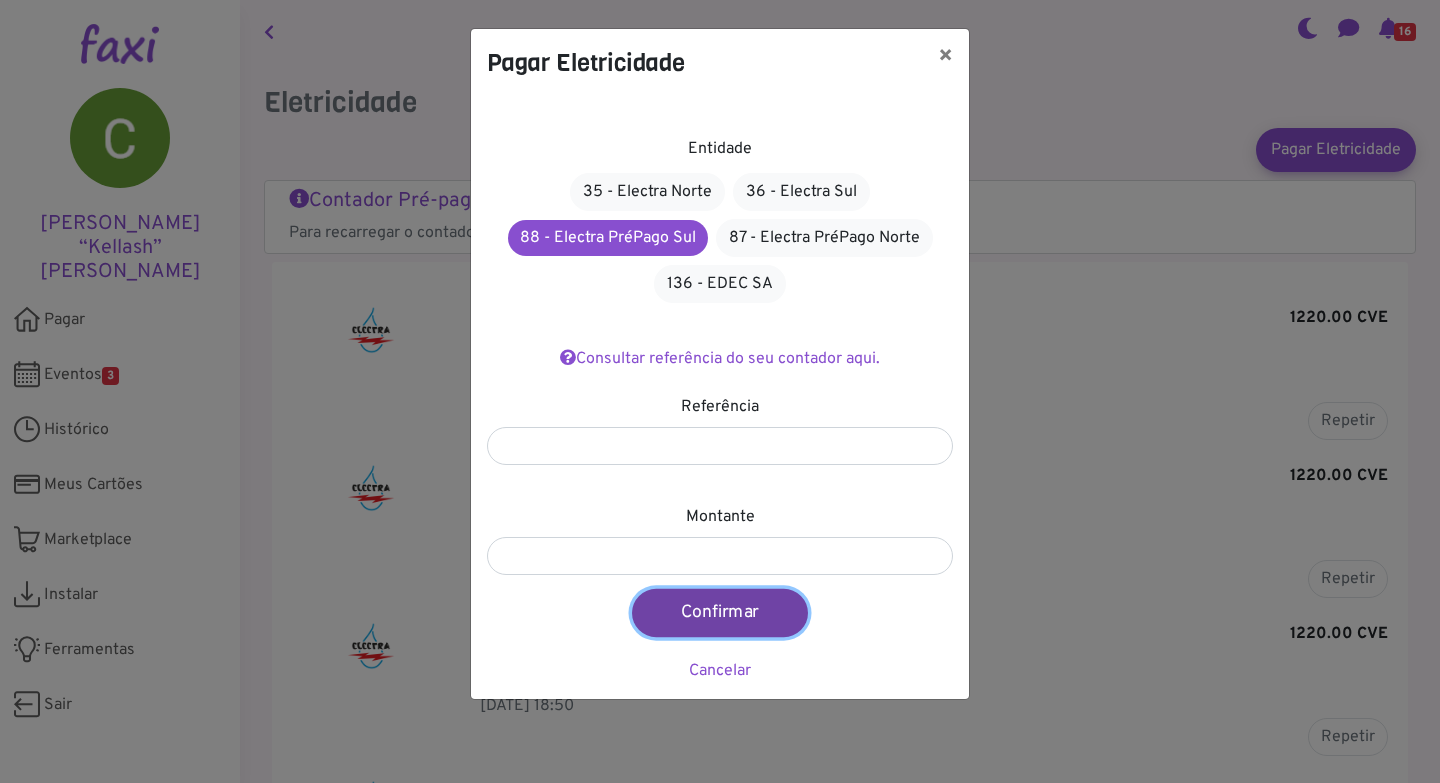 click on "Confirmar" at bounding box center [720, 613] 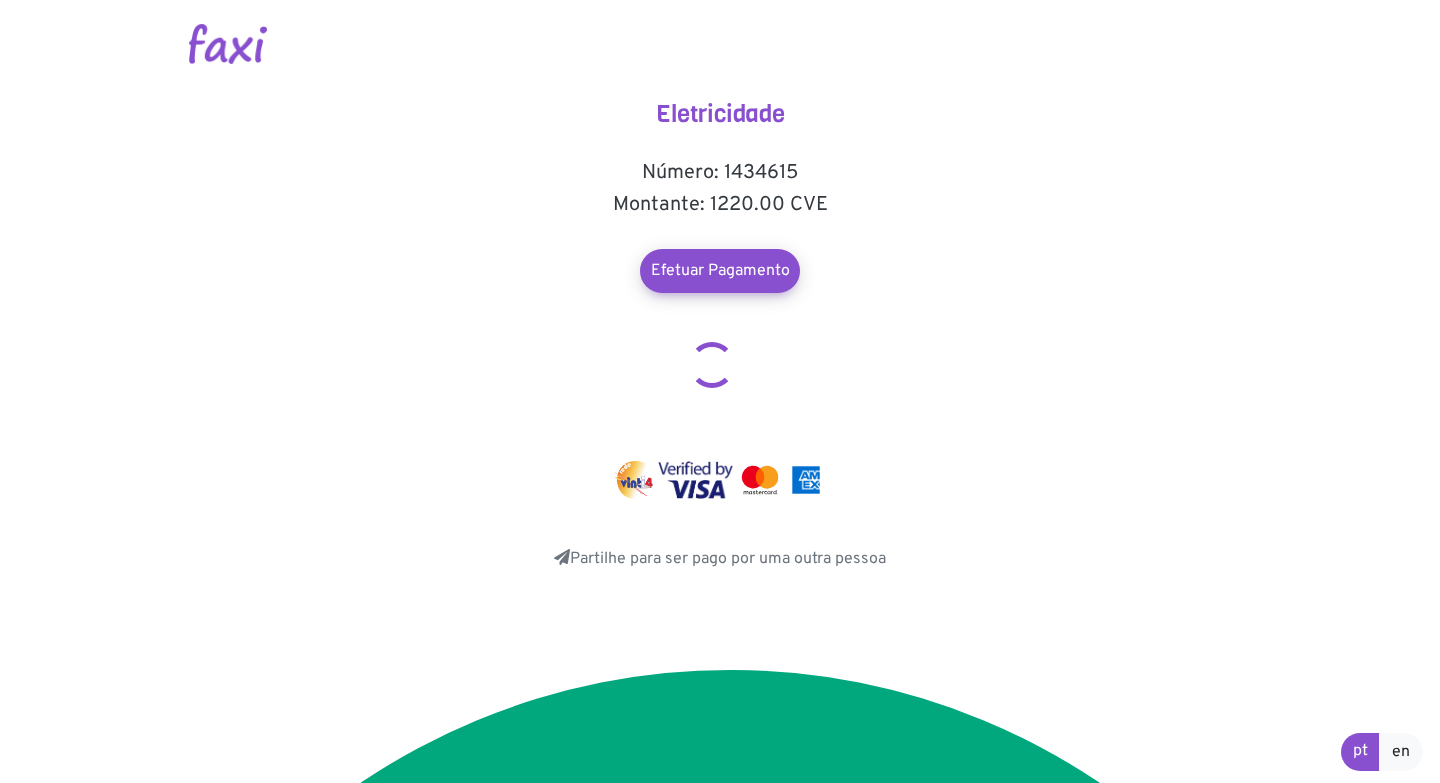 scroll, scrollTop: 0, scrollLeft: 0, axis: both 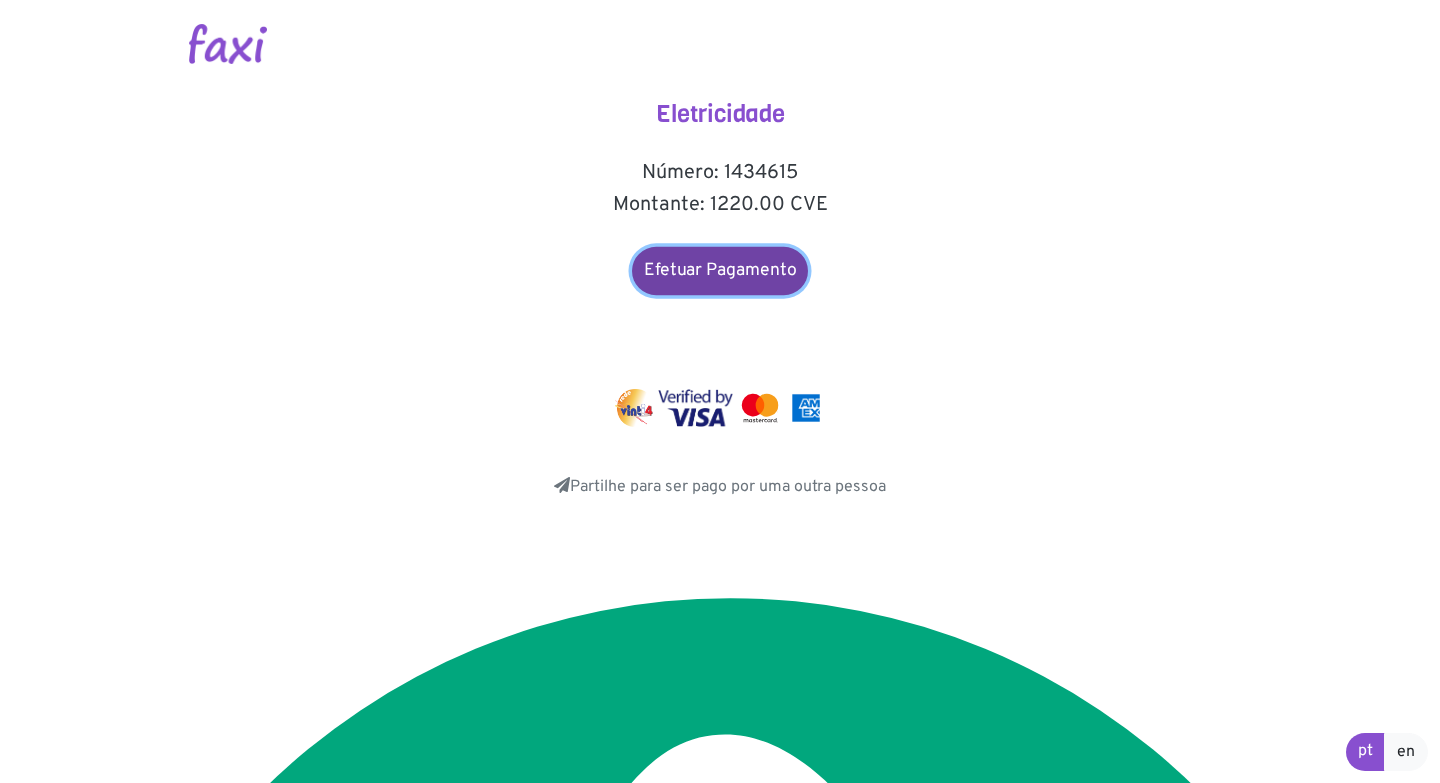 click on "Efetuar Pagamento" at bounding box center [720, 271] 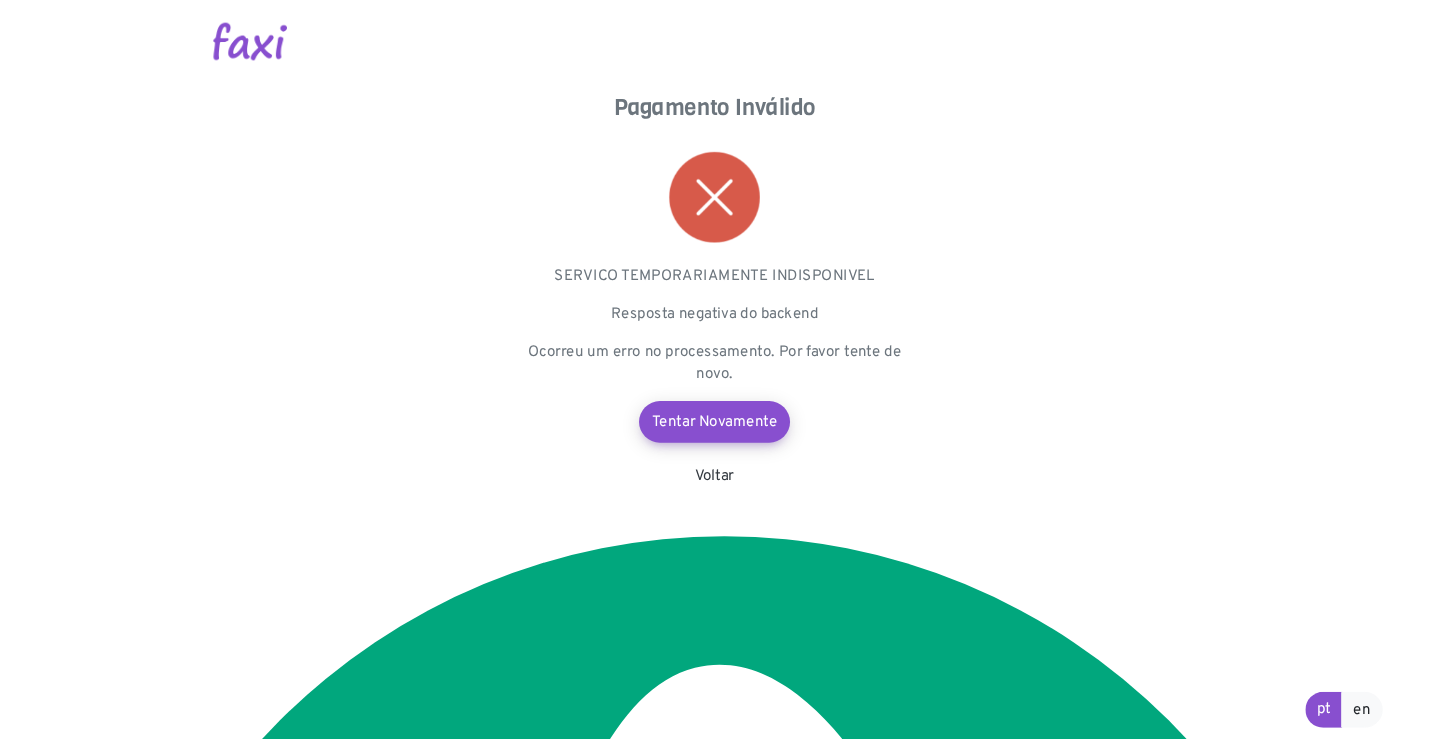 scroll, scrollTop: 0, scrollLeft: 0, axis: both 